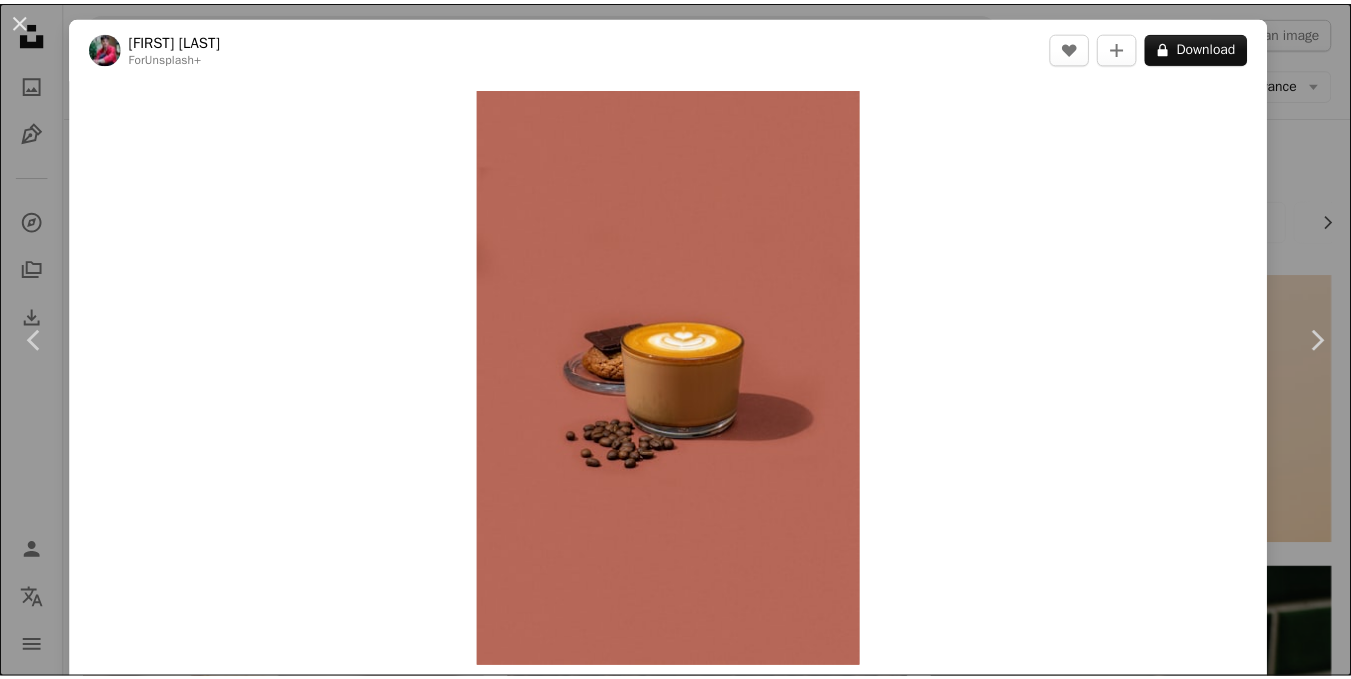 scroll, scrollTop: 3200, scrollLeft: 0, axis: vertical 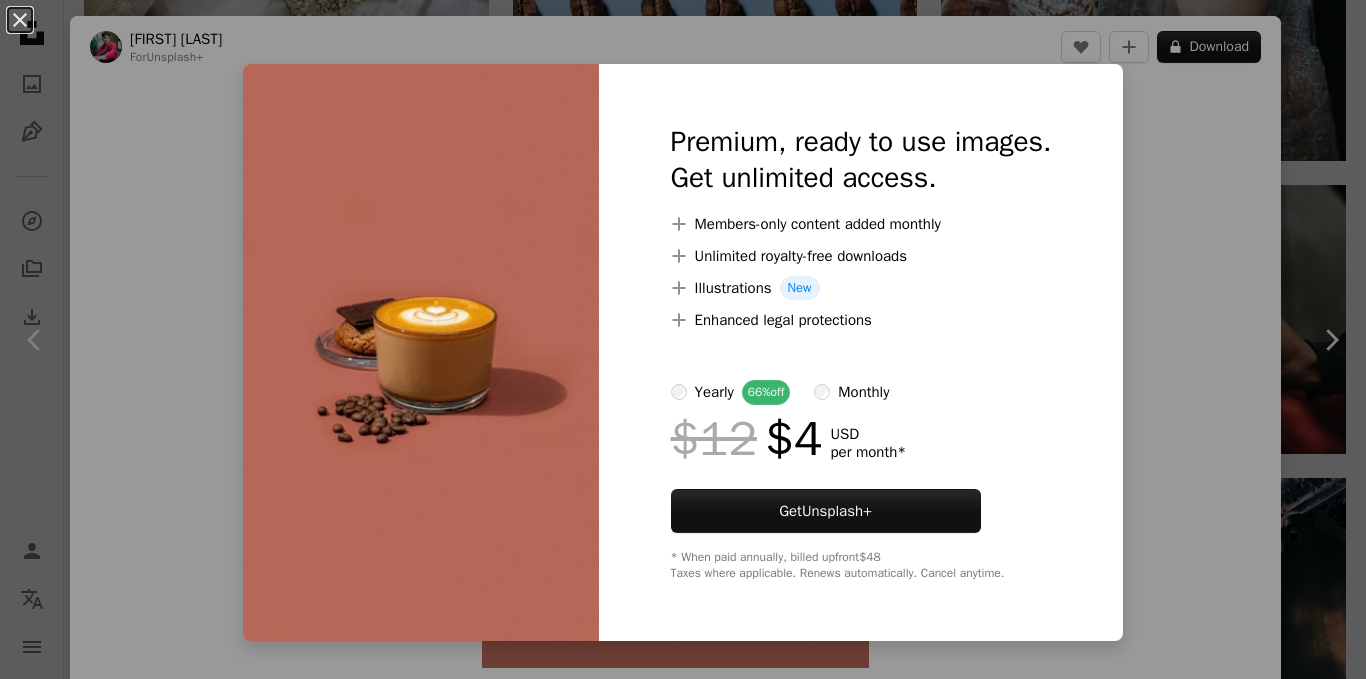 click on "An X shape Premium, ready to use images. Get unlimited access. A plus sign Members-only content added monthly A plus sign Unlimited royalty-free downloads A plus sign Illustrations  New A plus sign Enhanced legal protections yearly 66%  off monthly $12   $4 USD per month * Get  Unsplash+ * When paid annually, billed upfront  $48 Taxes where applicable. Renews automatically. Cancel anytime." at bounding box center (683, 339) 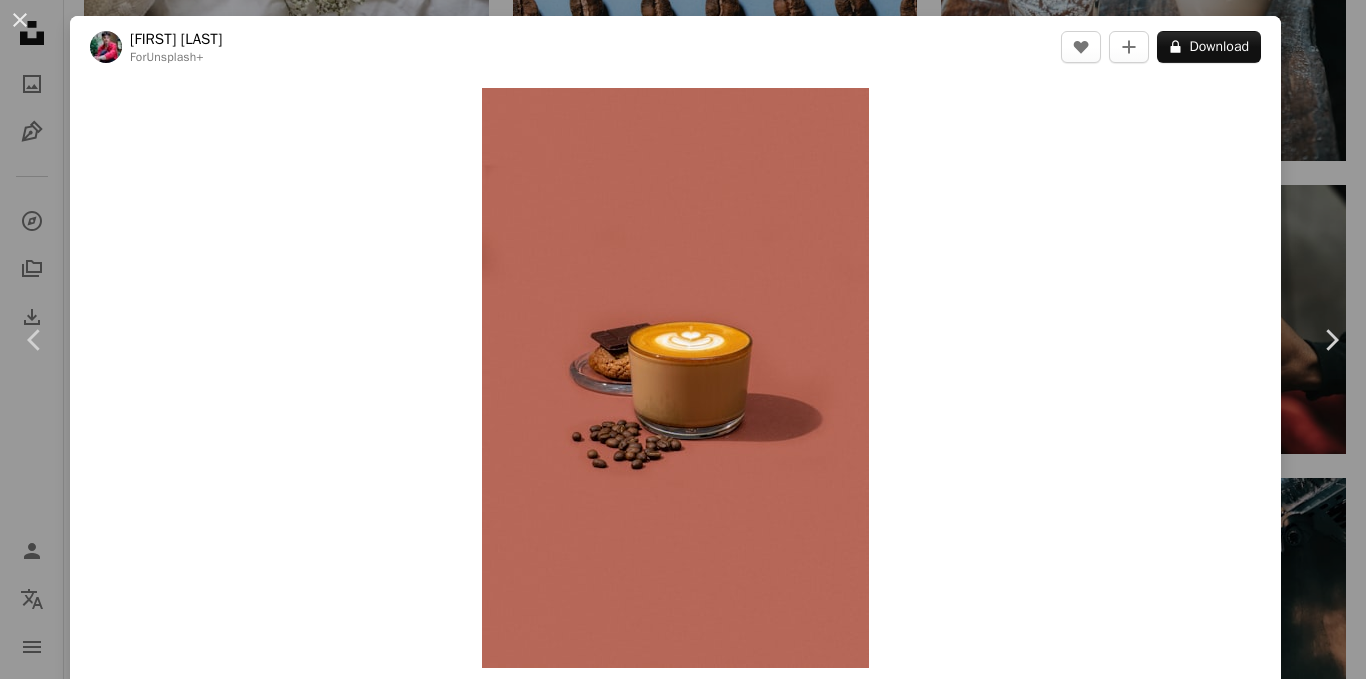 click on "[FIRST] [LAST]" at bounding box center [683, 339] 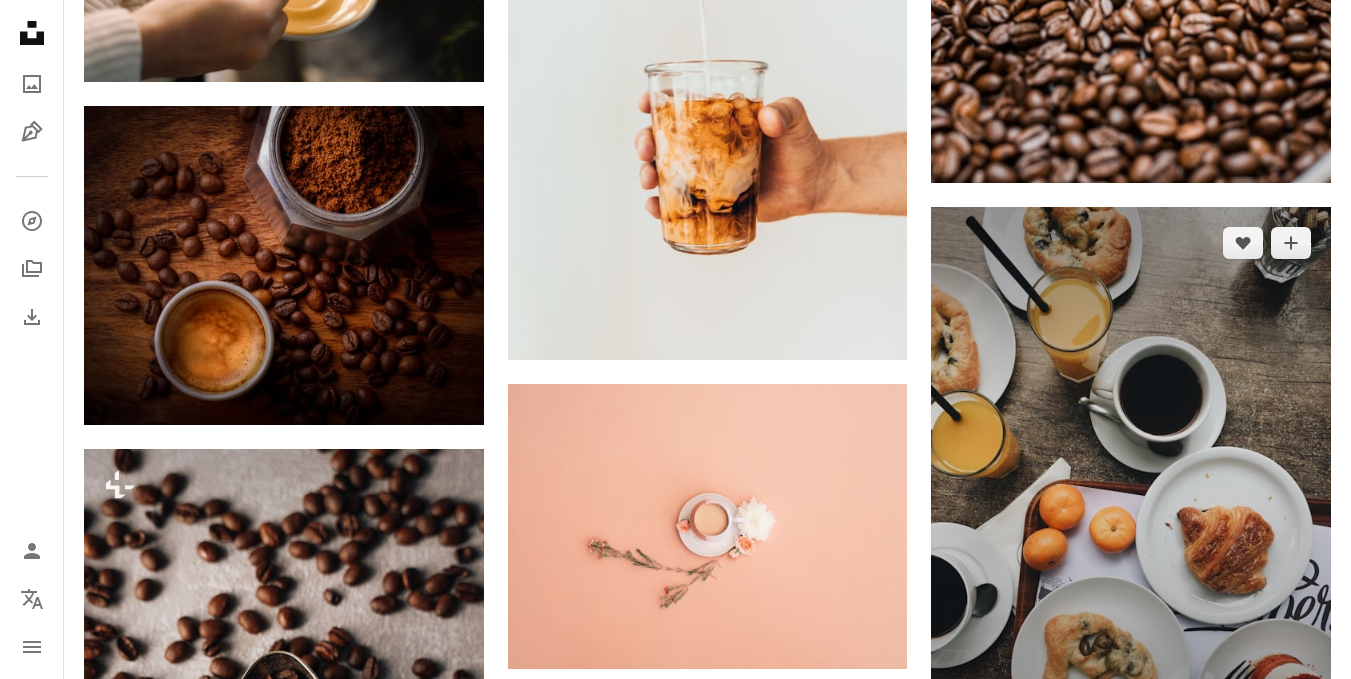 scroll, scrollTop: 9800, scrollLeft: 0, axis: vertical 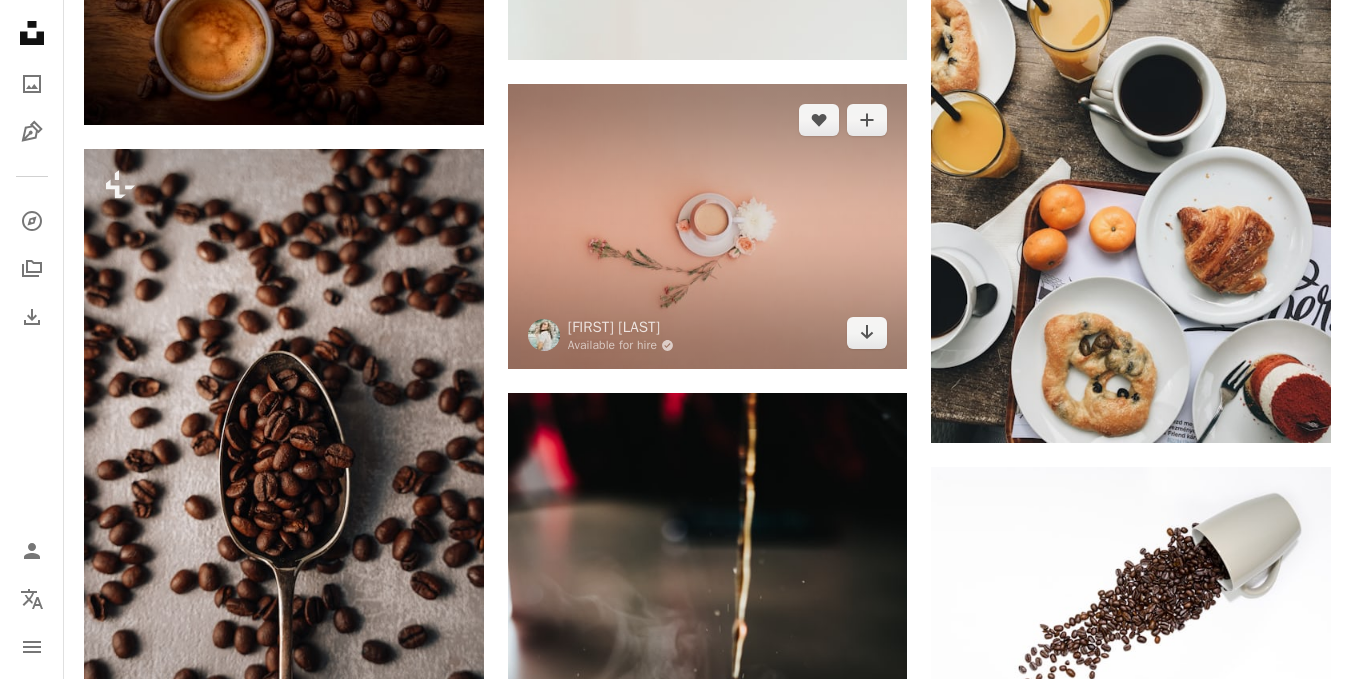 click at bounding box center (708, 226) 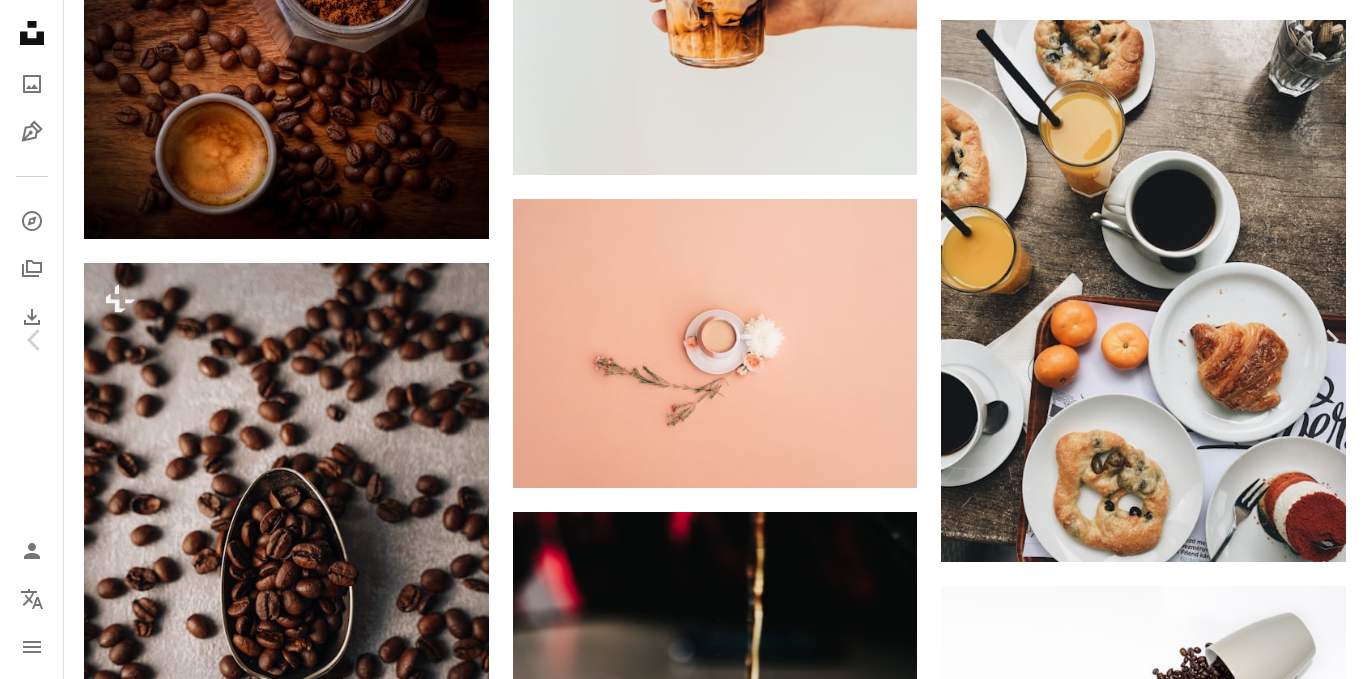 click on "Chevron right" at bounding box center [1331, 340] 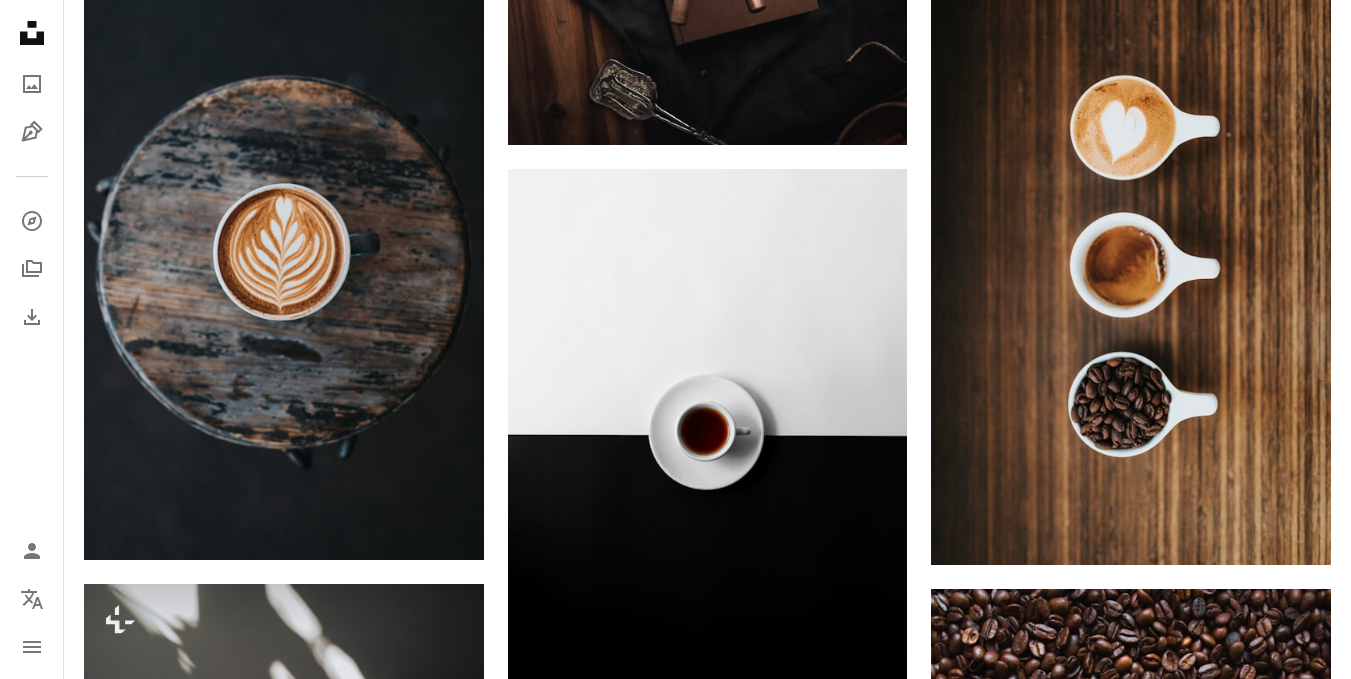 scroll, scrollTop: 15000, scrollLeft: 0, axis: vertical 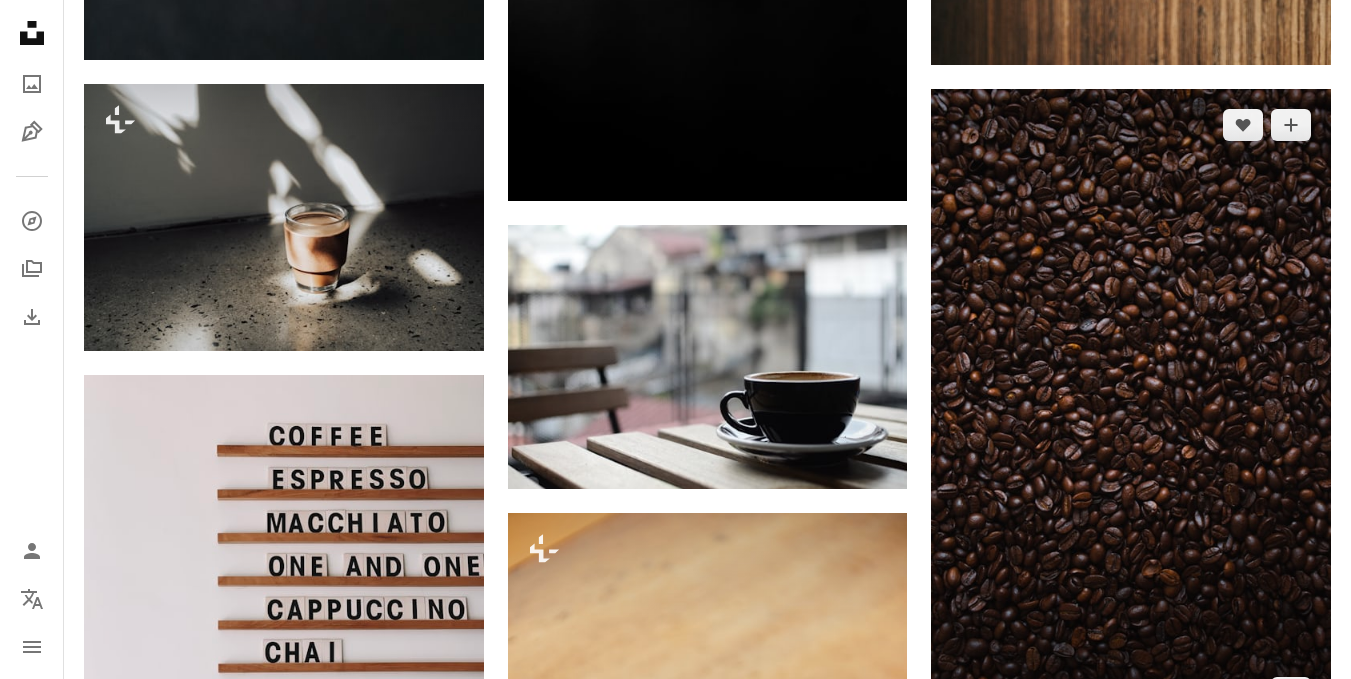 click at bounding box center [1131, 408] 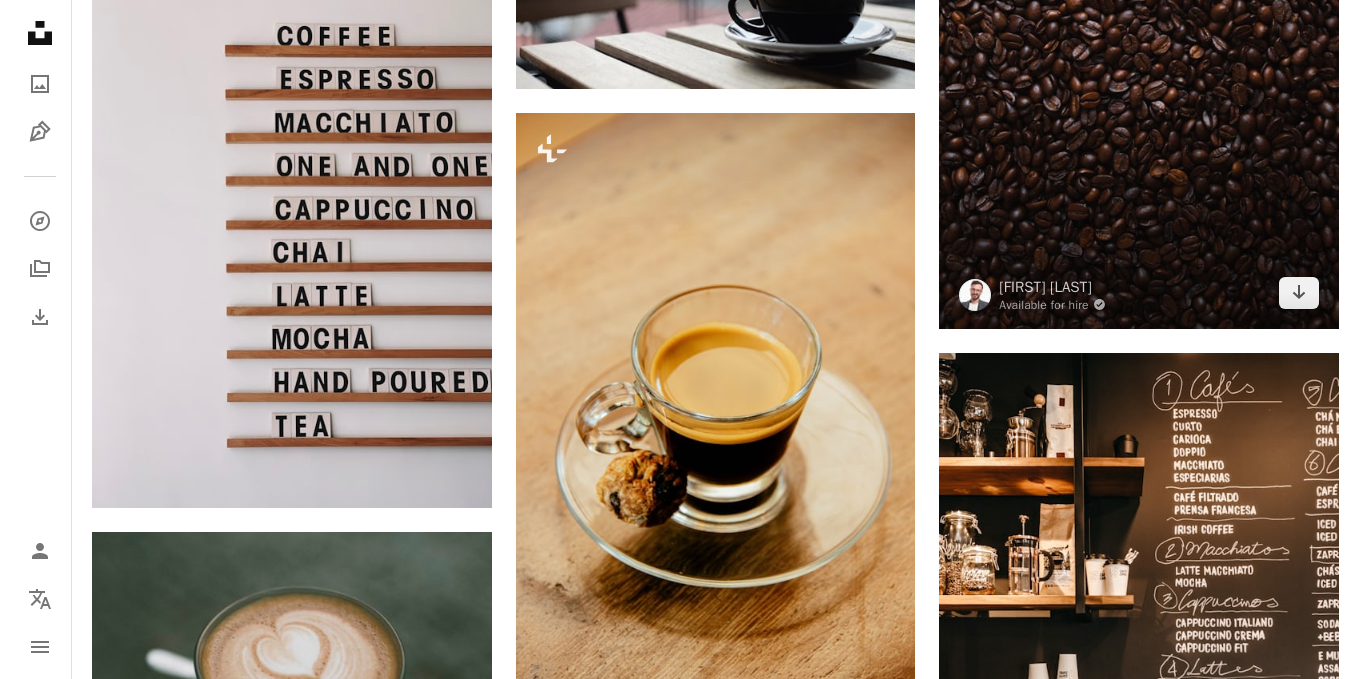 scroll, scrollTop: 15100, scrollLeft: 0, axis: vertical 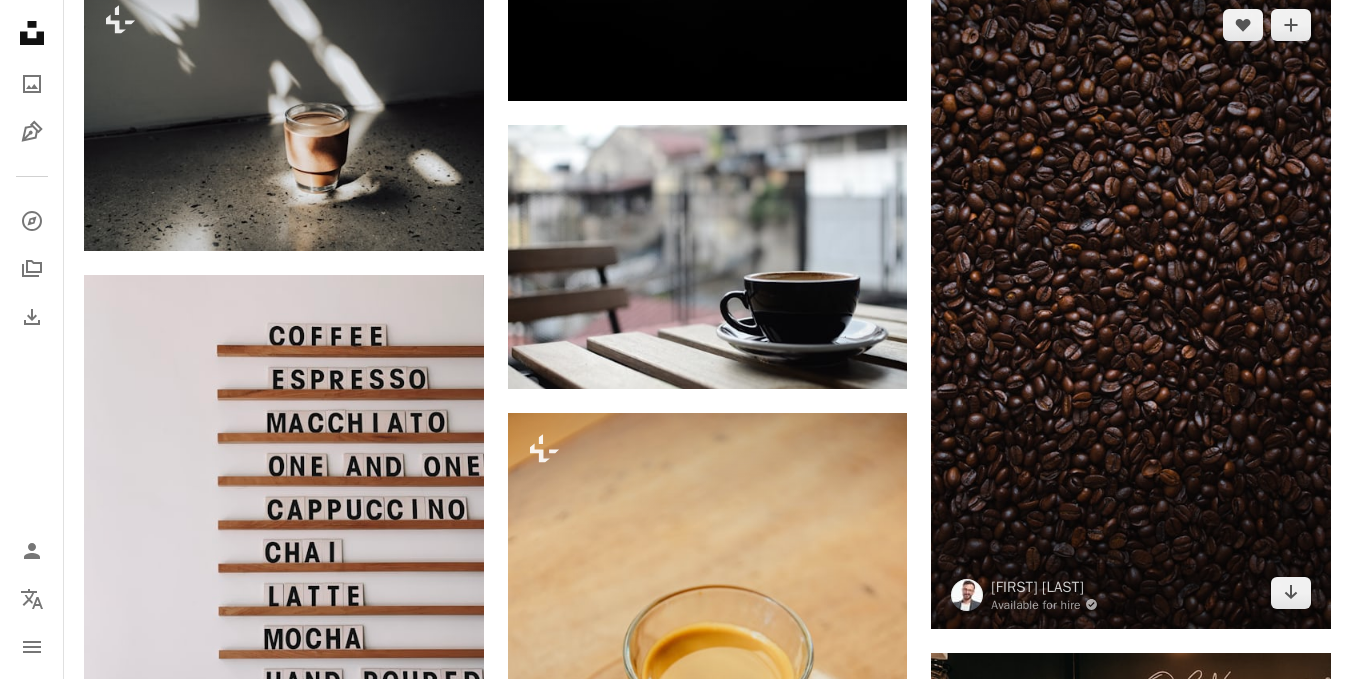click at bounding box center (1131, 308) 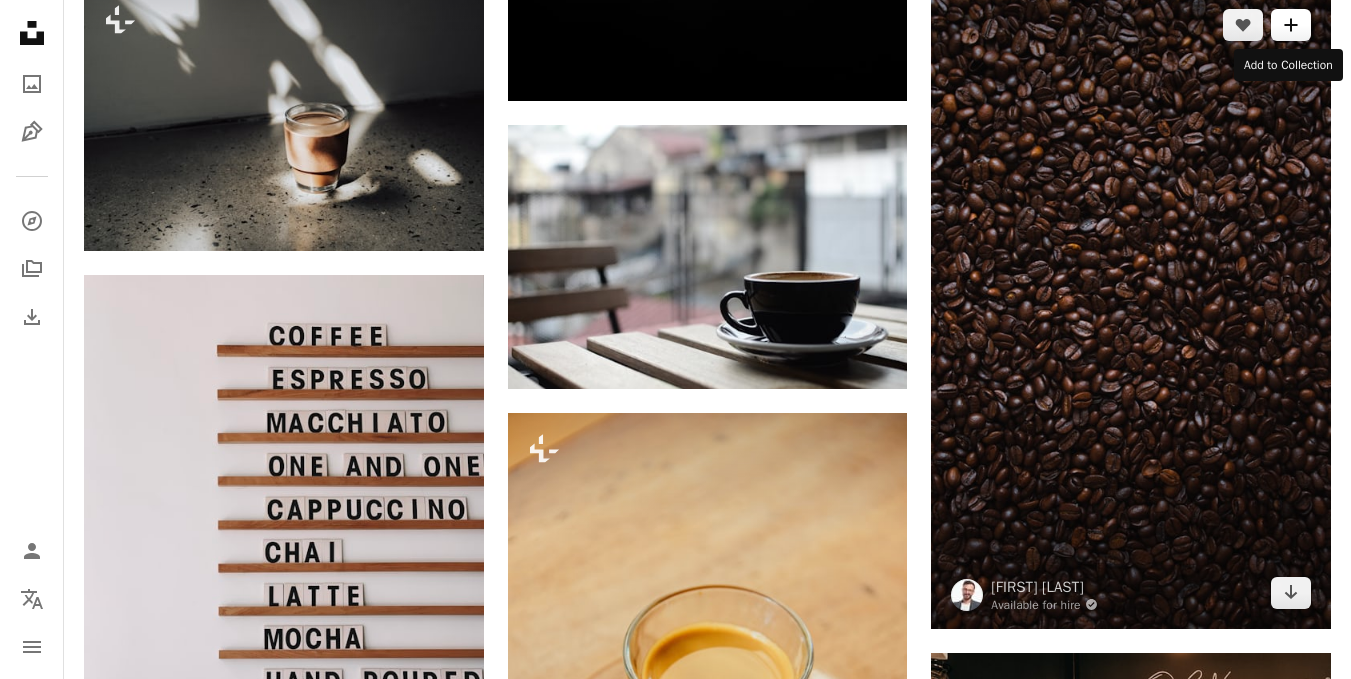 click on "A plus sign" 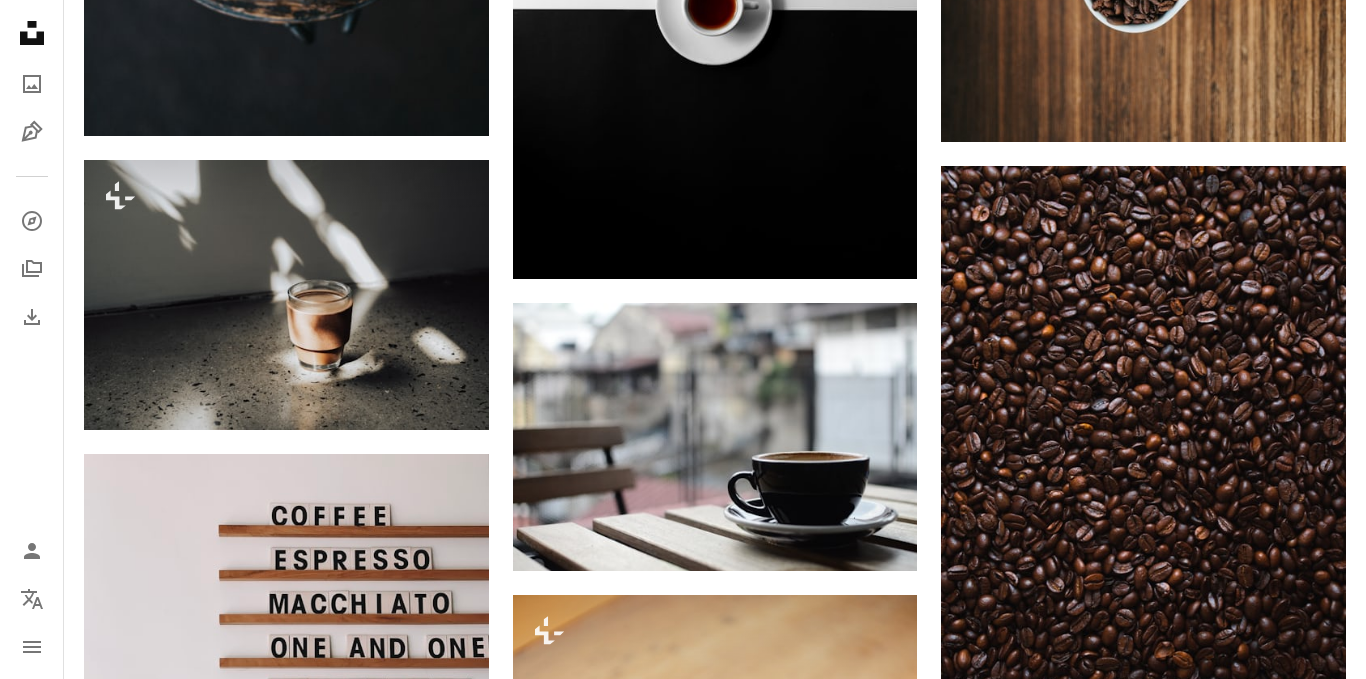 click on "An X shape Join Unsplash Already have an account?  Login First name Last name Email Username  (only letters, numbers and underscores) Password  (min. 8 char) Join By joining, you agree to the  Terms  and  Privacy Policy ." at bounding box center [683, 5344] 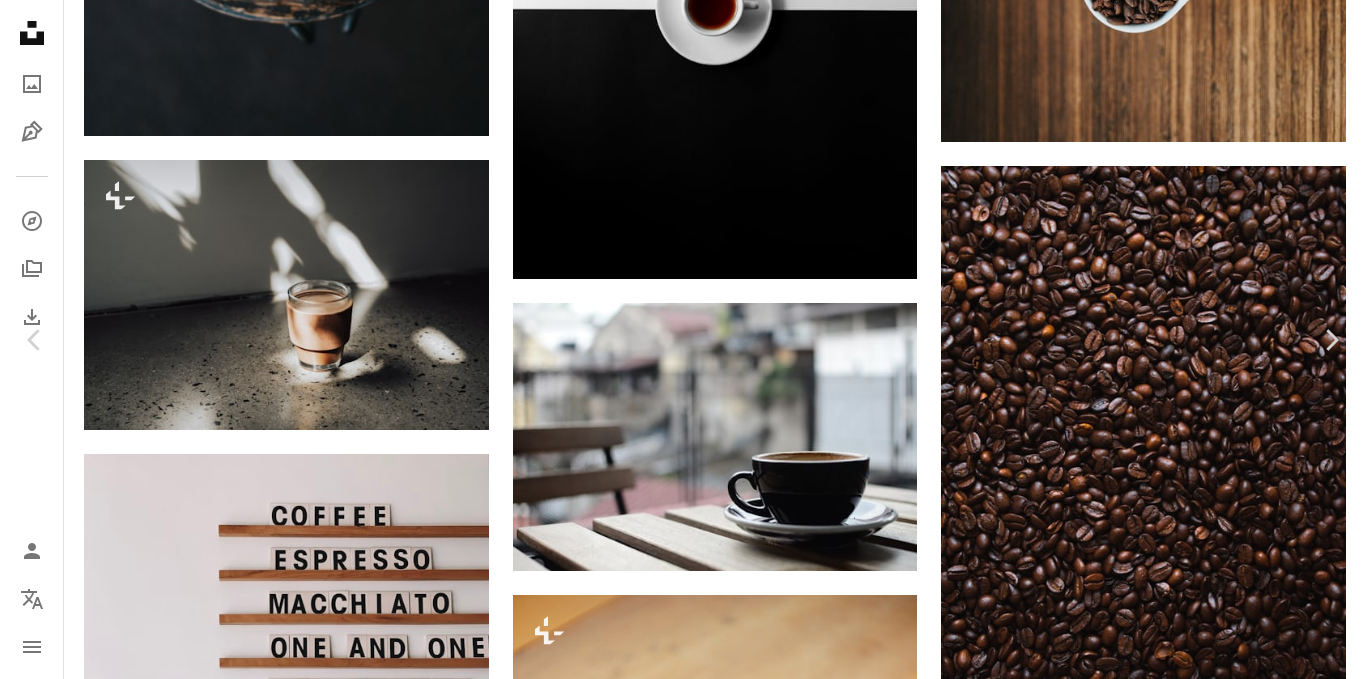 click on "Download free" at bounding box center (1171, 5052) 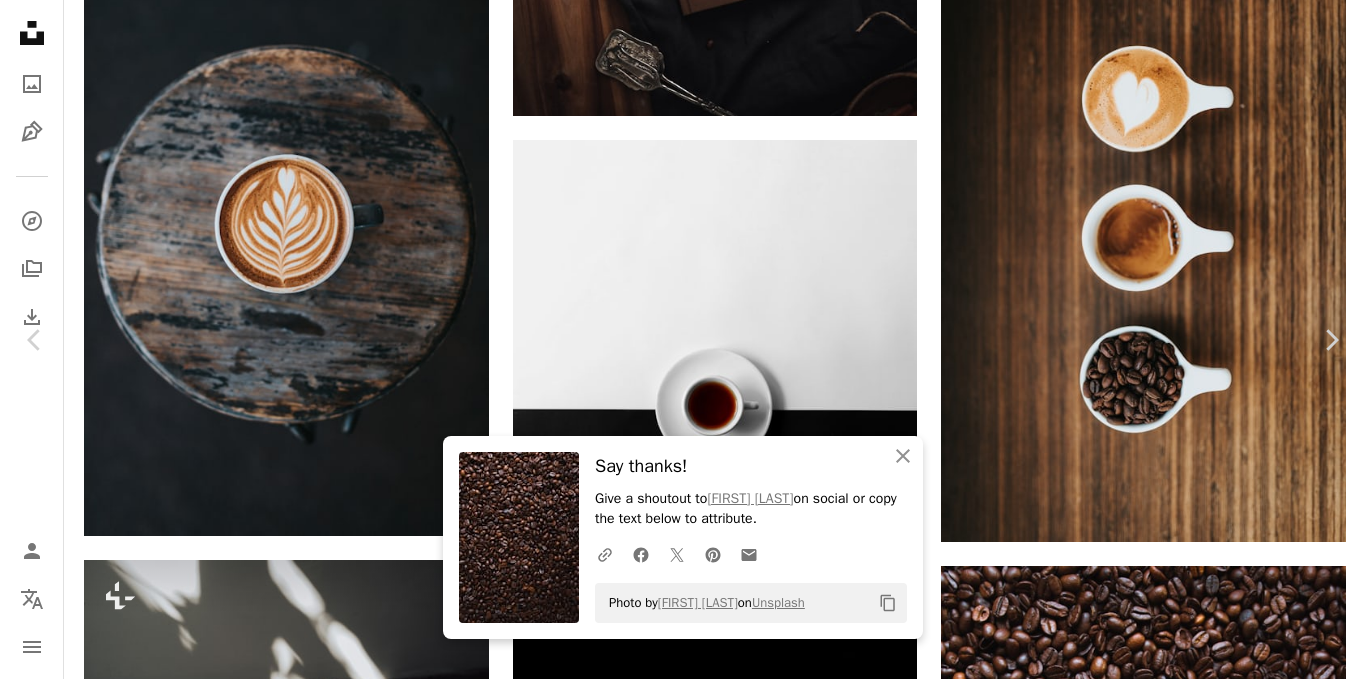 scroll, scrollTop: 0, scrollLeft: 0, axis: both 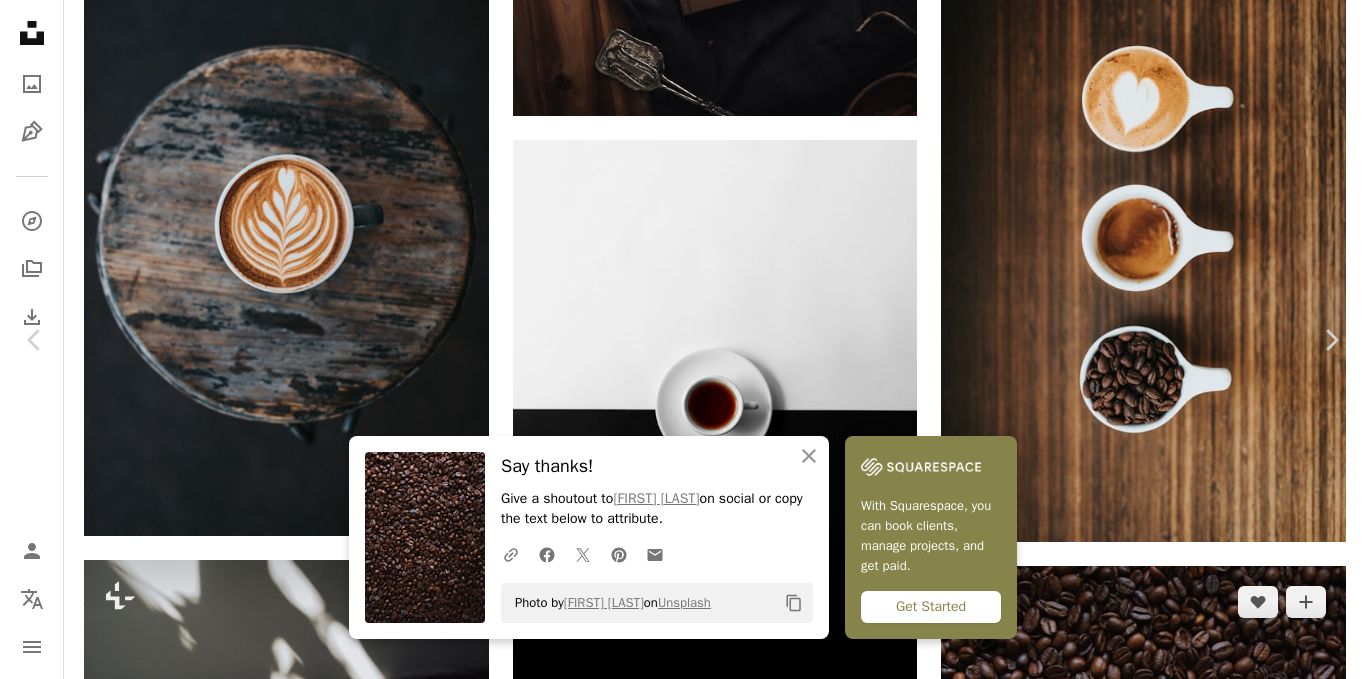 drag, startPoint x: 1315, startPoint y: 160, endPoint x: 1191, endPoint y: 278, distance: 171.17242 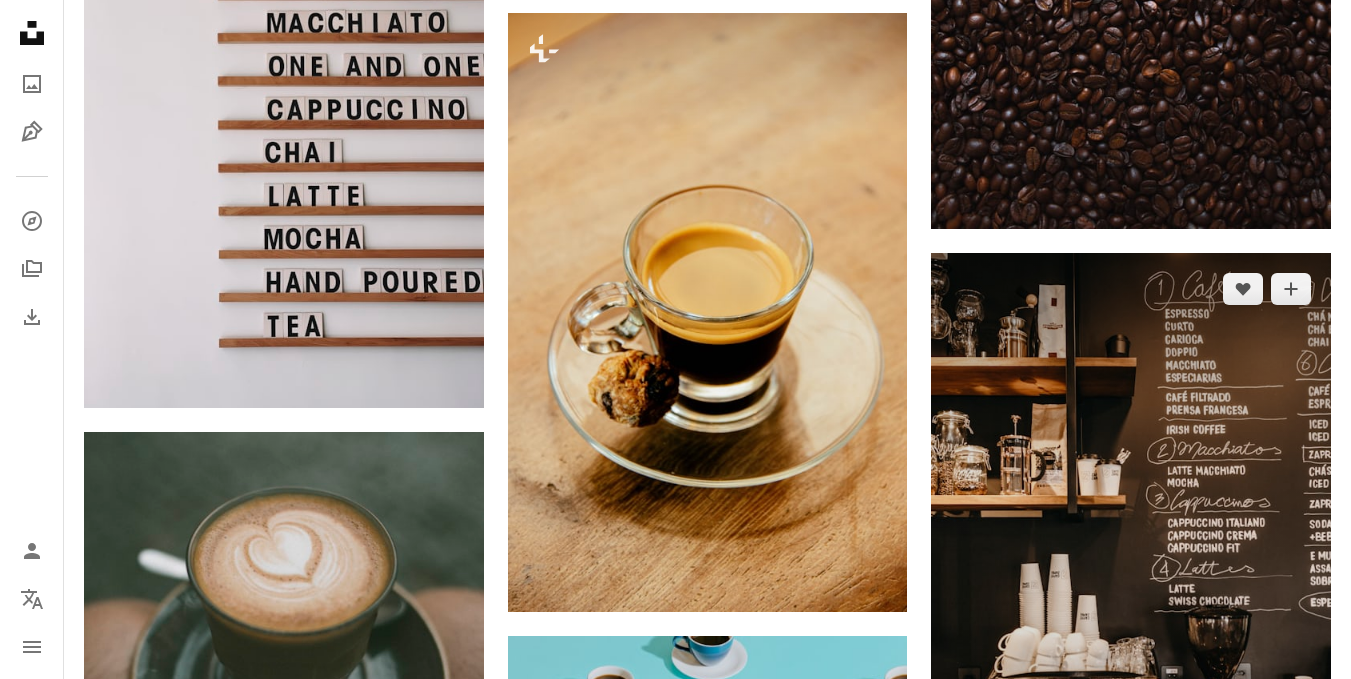 scroll, scrollTop: 15900, scrollLeft: 0, axis: vertical 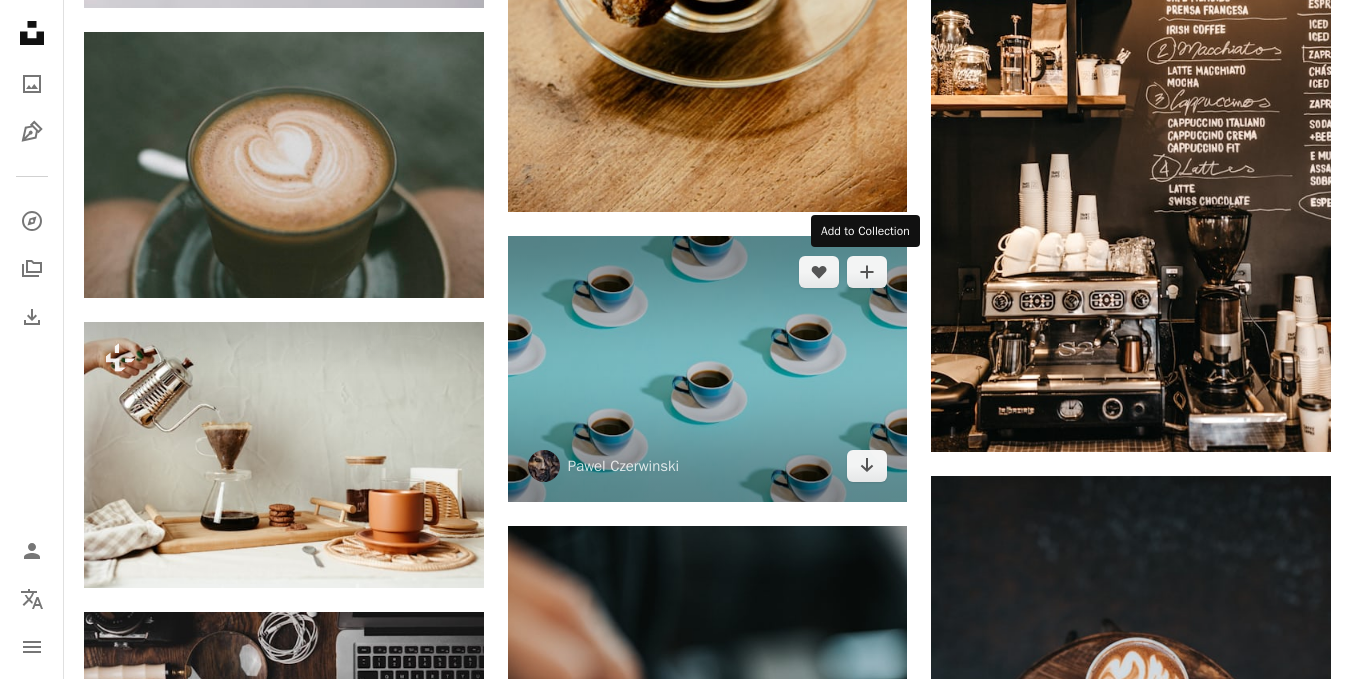click at bounding box center [708, 369] 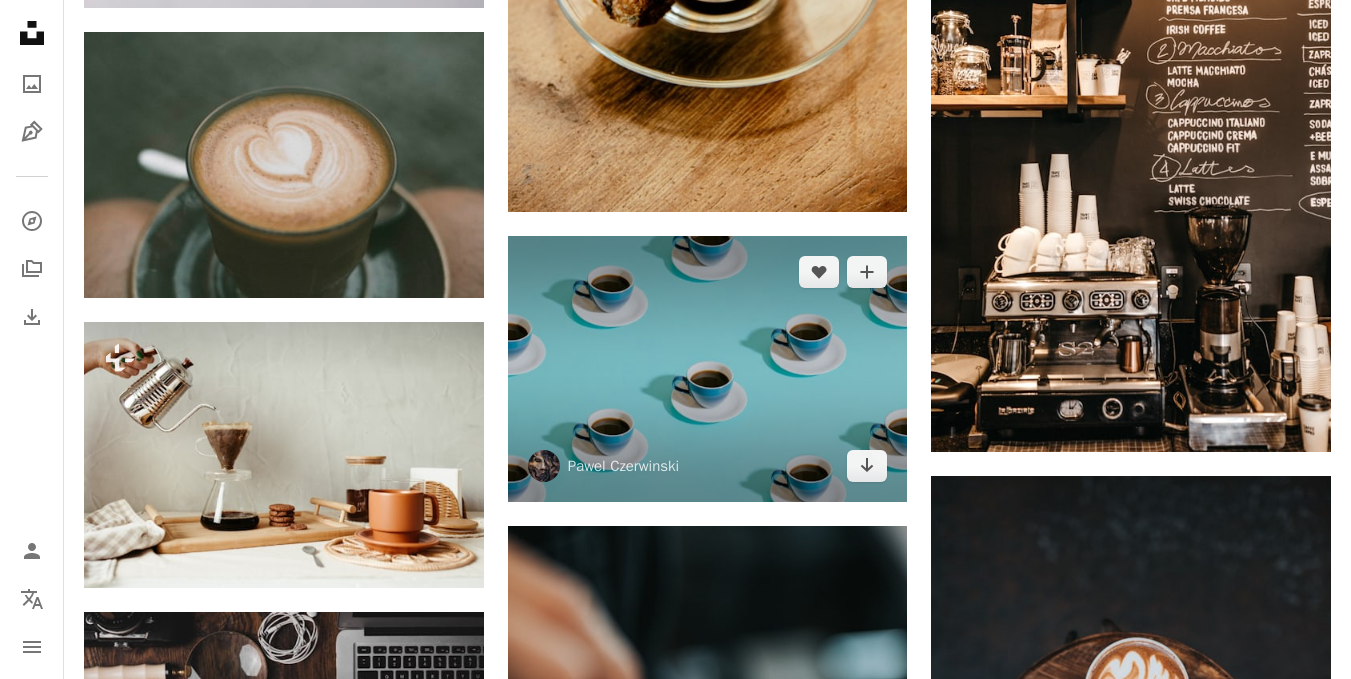 click at bounding box center [708, 369] 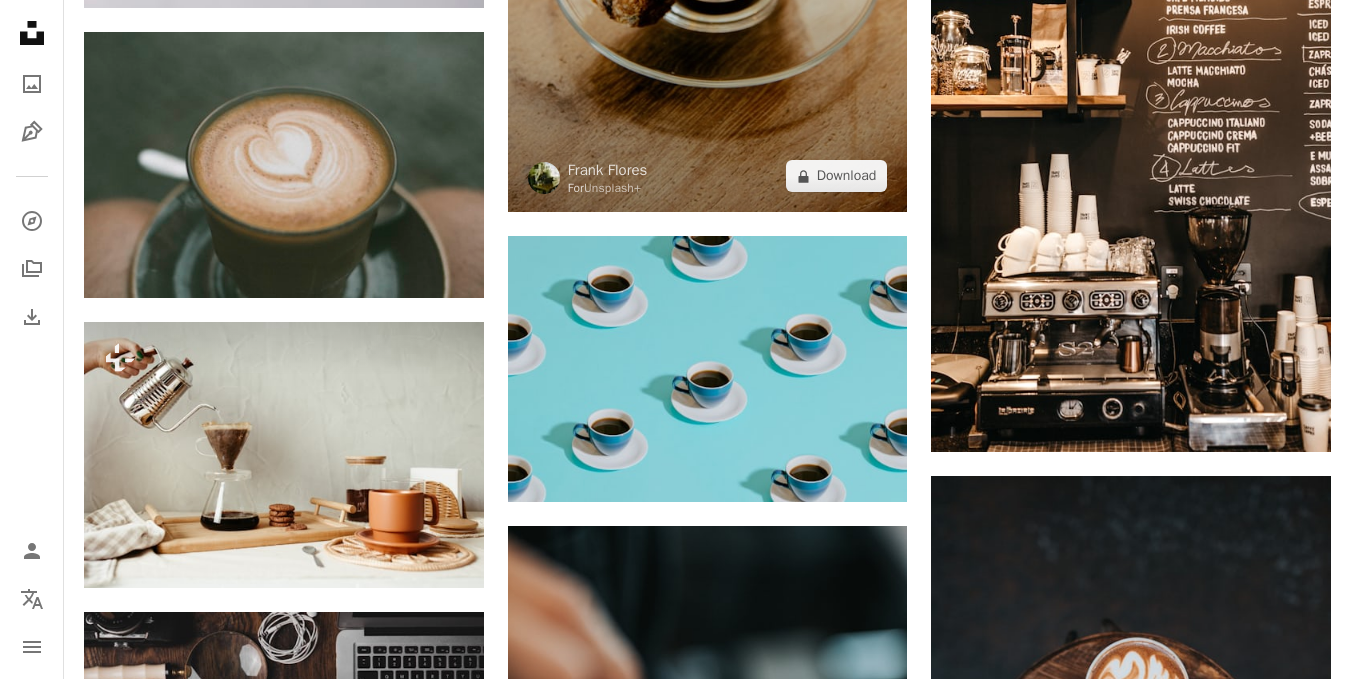 click at bounding box center (708, -88) 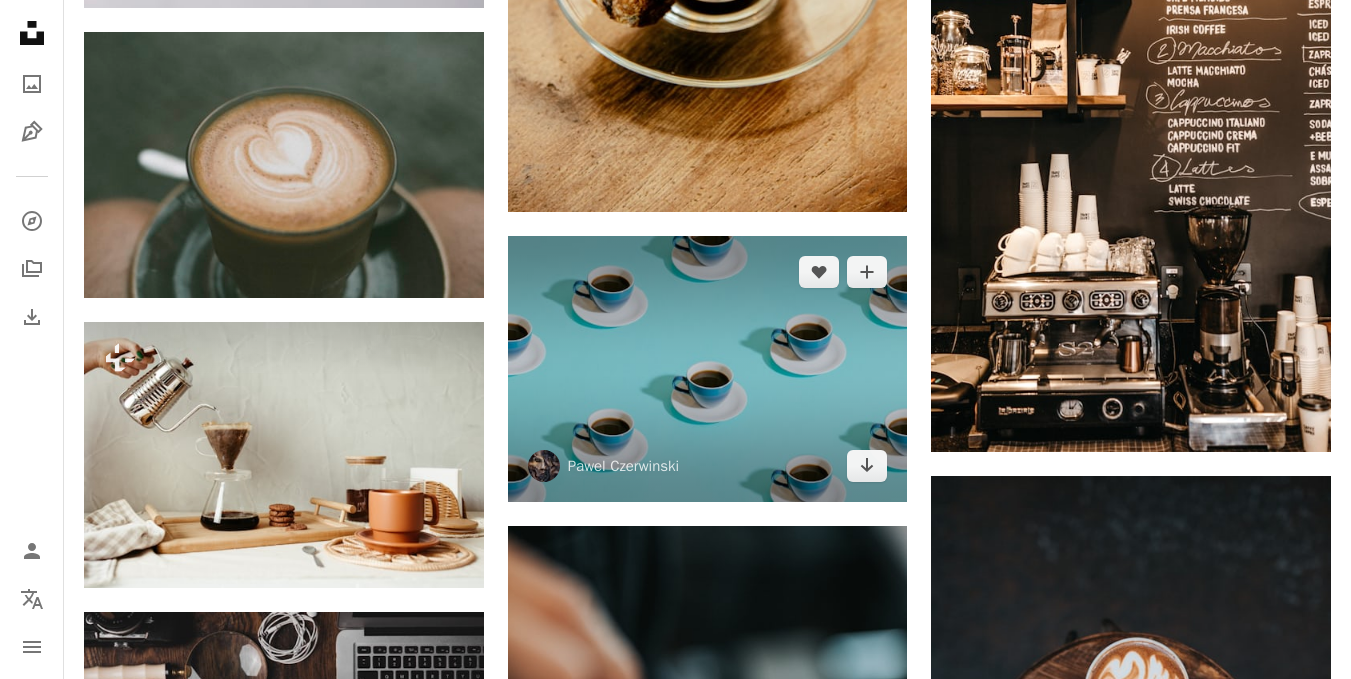 click at bounding box center [708, 369] 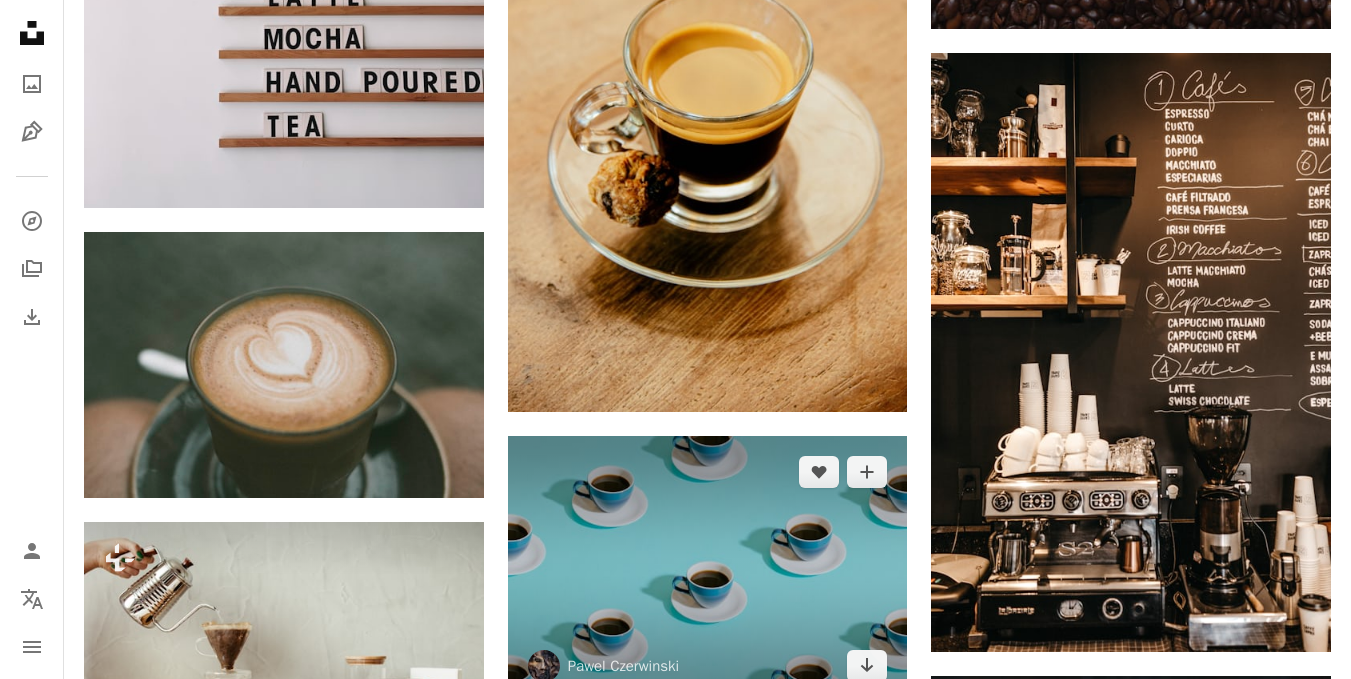 click at bounding box center [708, 569] 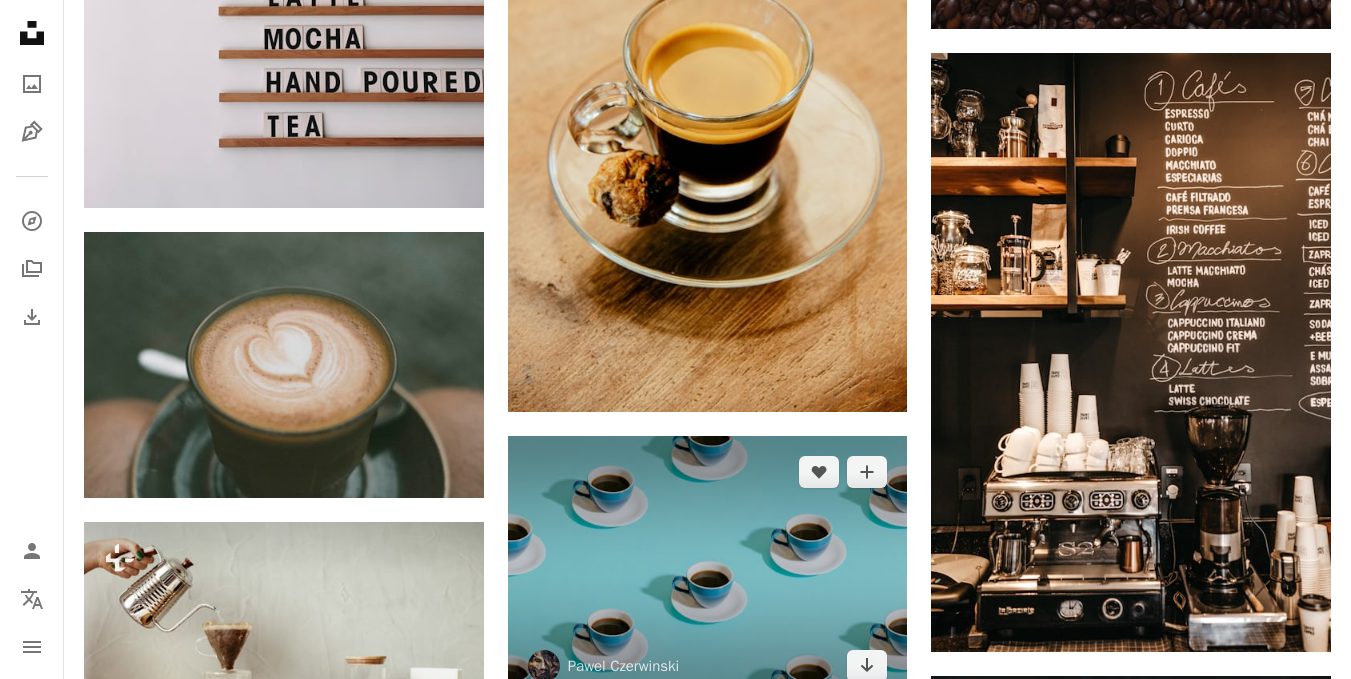 scroll, scrollTop: 15900, scrollLeft: 0, axis: vertical 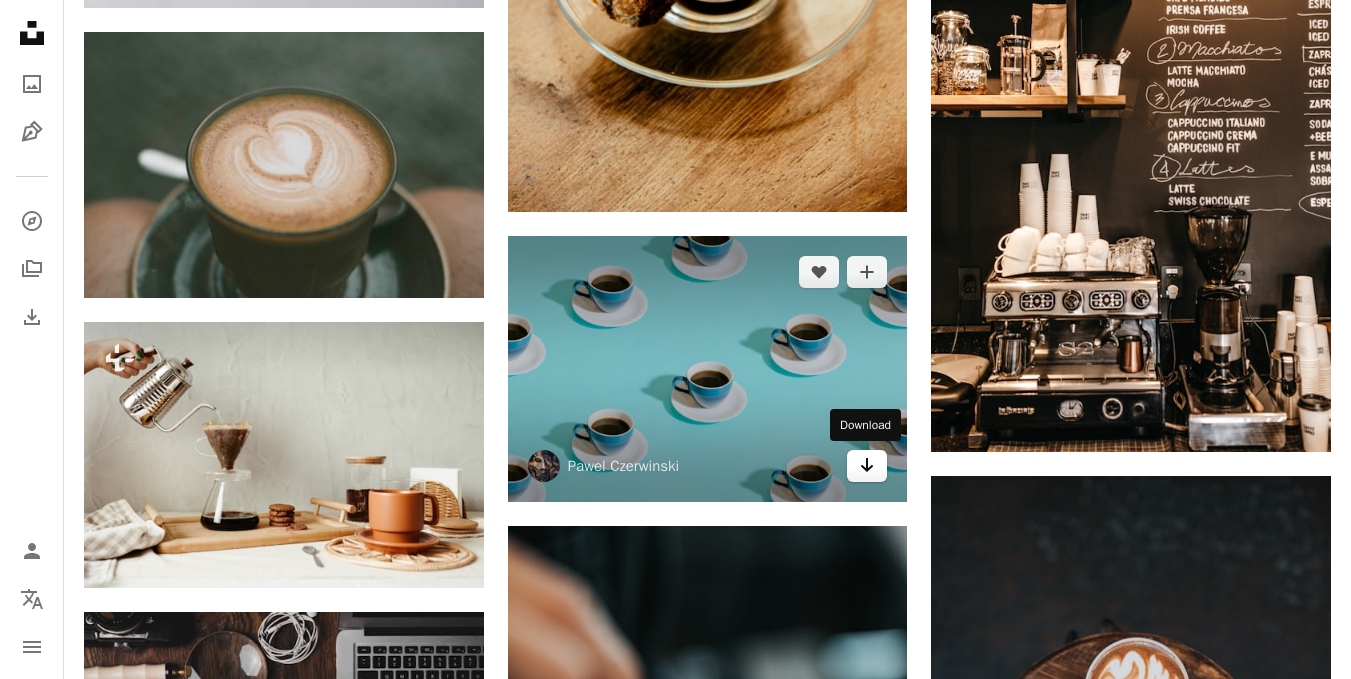 click on "Arrow pointing down" 